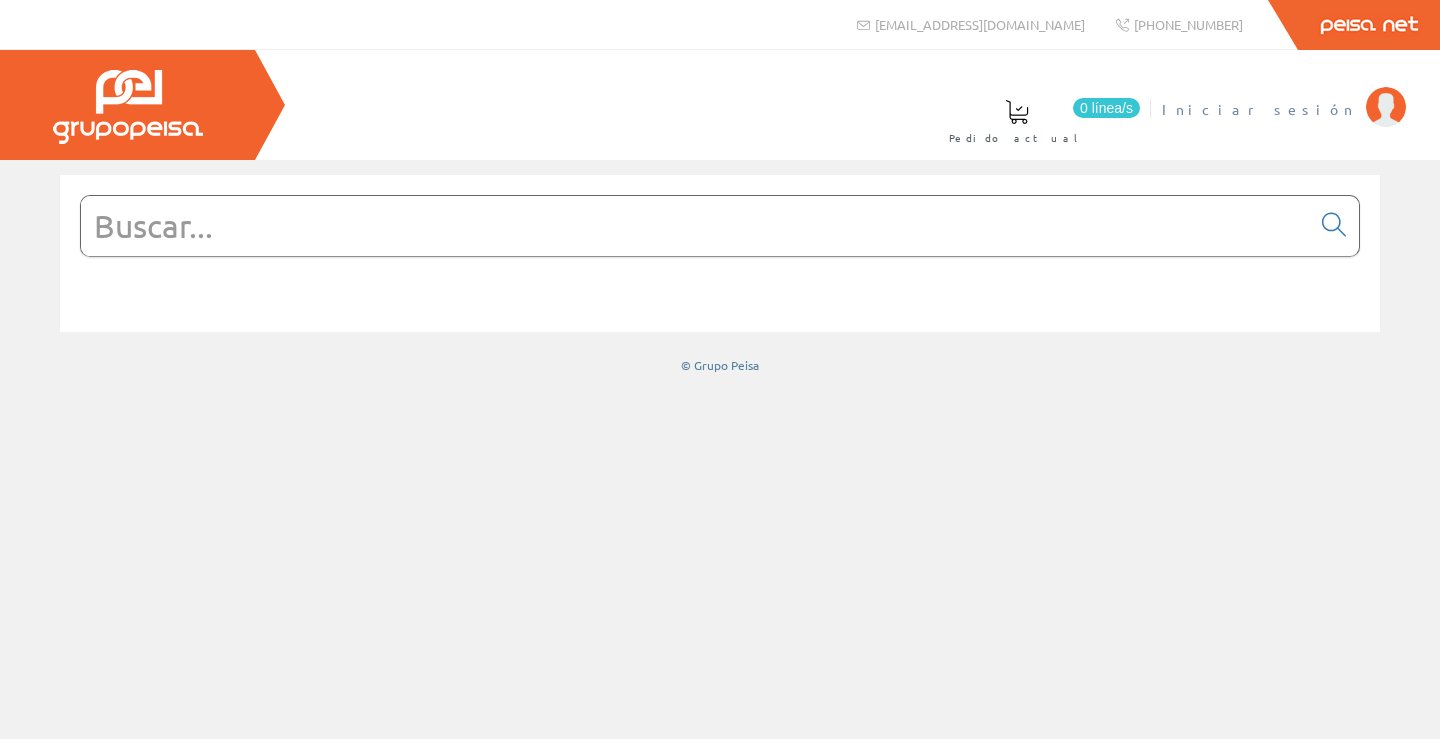 scroll, scrollTop: 0, scrollLeft: 0, axis: both 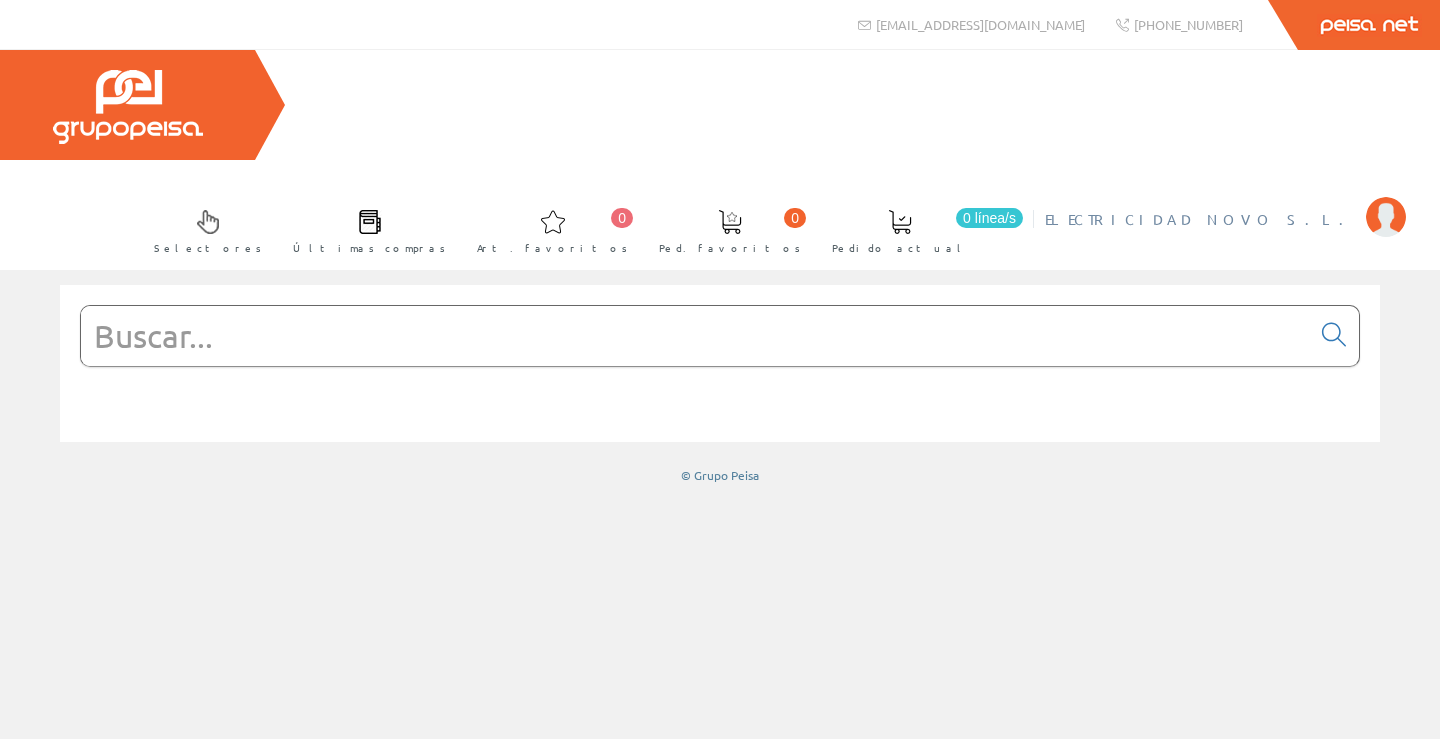 click on "ELECTRICIDAD NOVO S.L." at bounding box center (1200, 219) 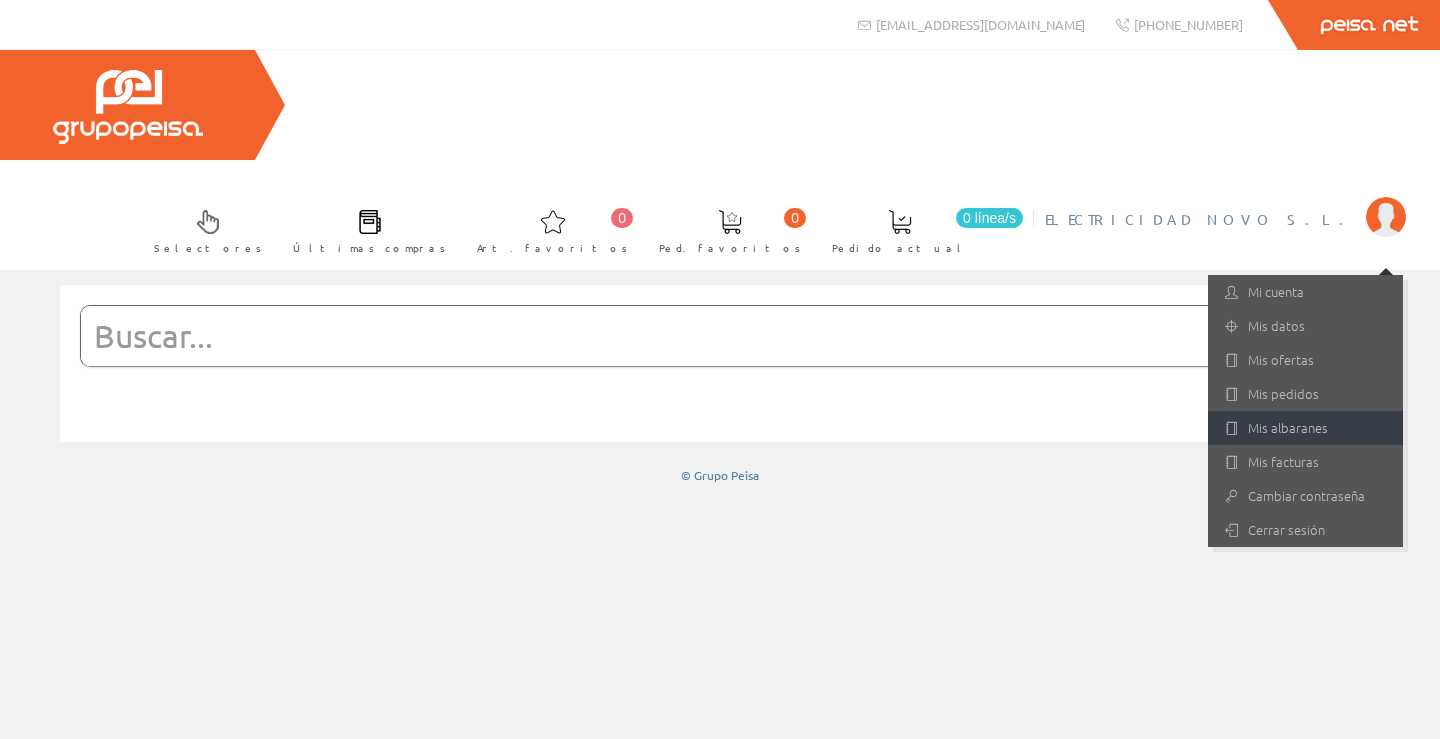 click on "Mis albaranes" at bounding box center (1305, 428) 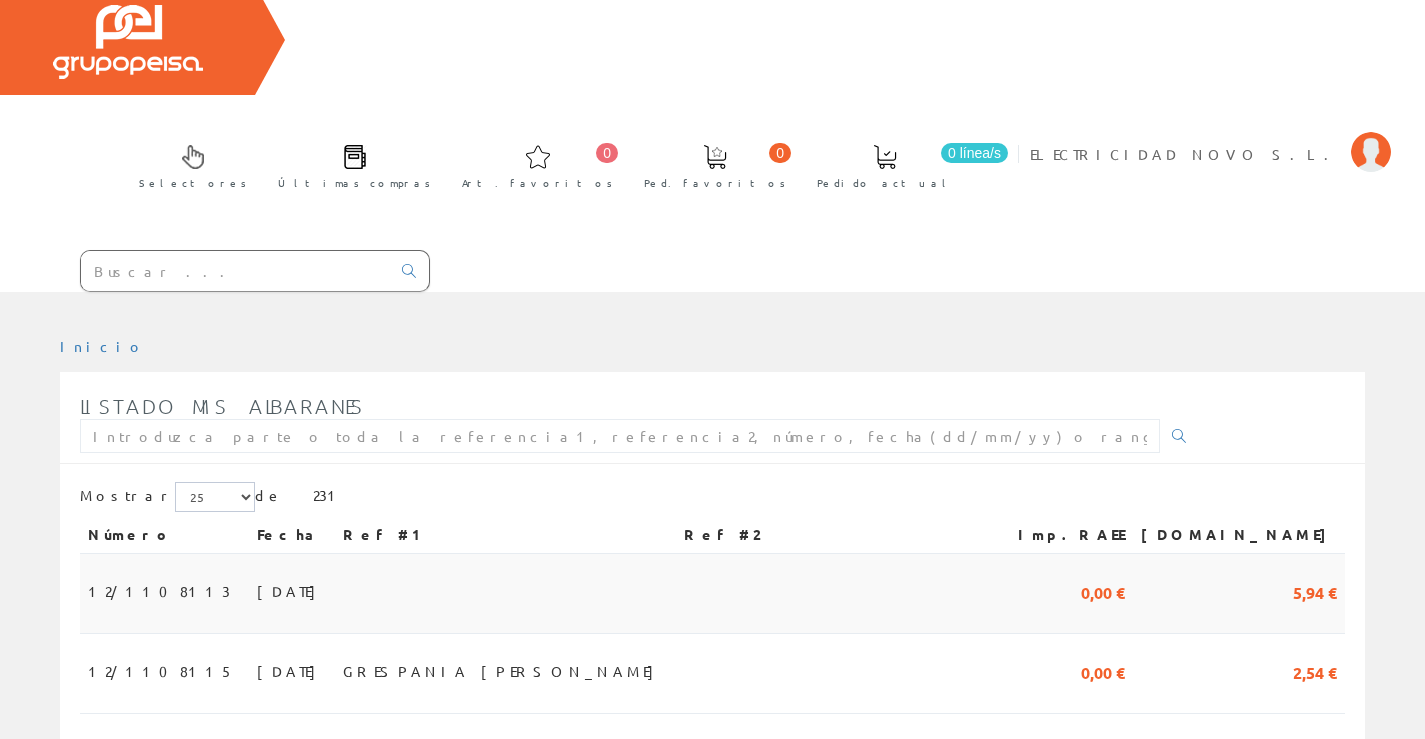 scroll, scrollTop: 100, scrollLeft: 0, axis: vertical 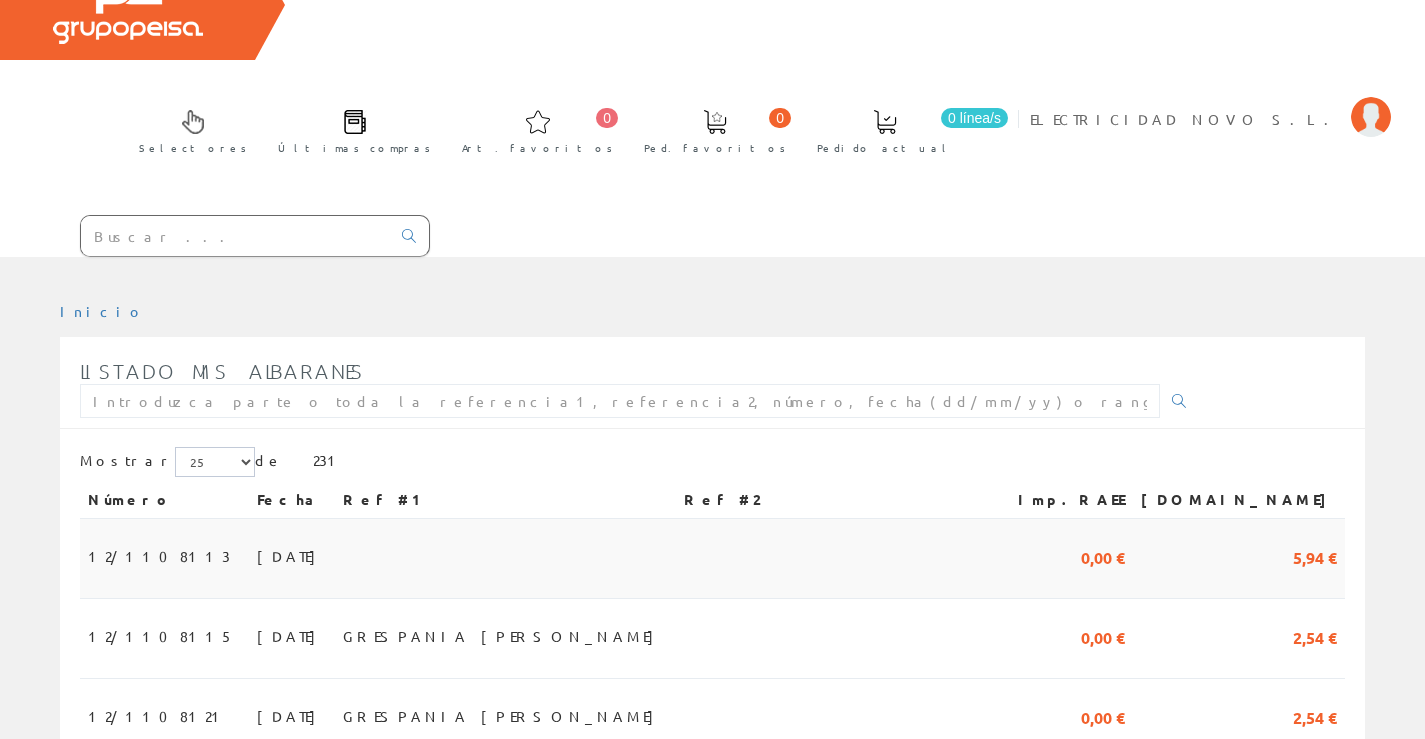 click on "12/1108113" at bounding box center [159, 556] 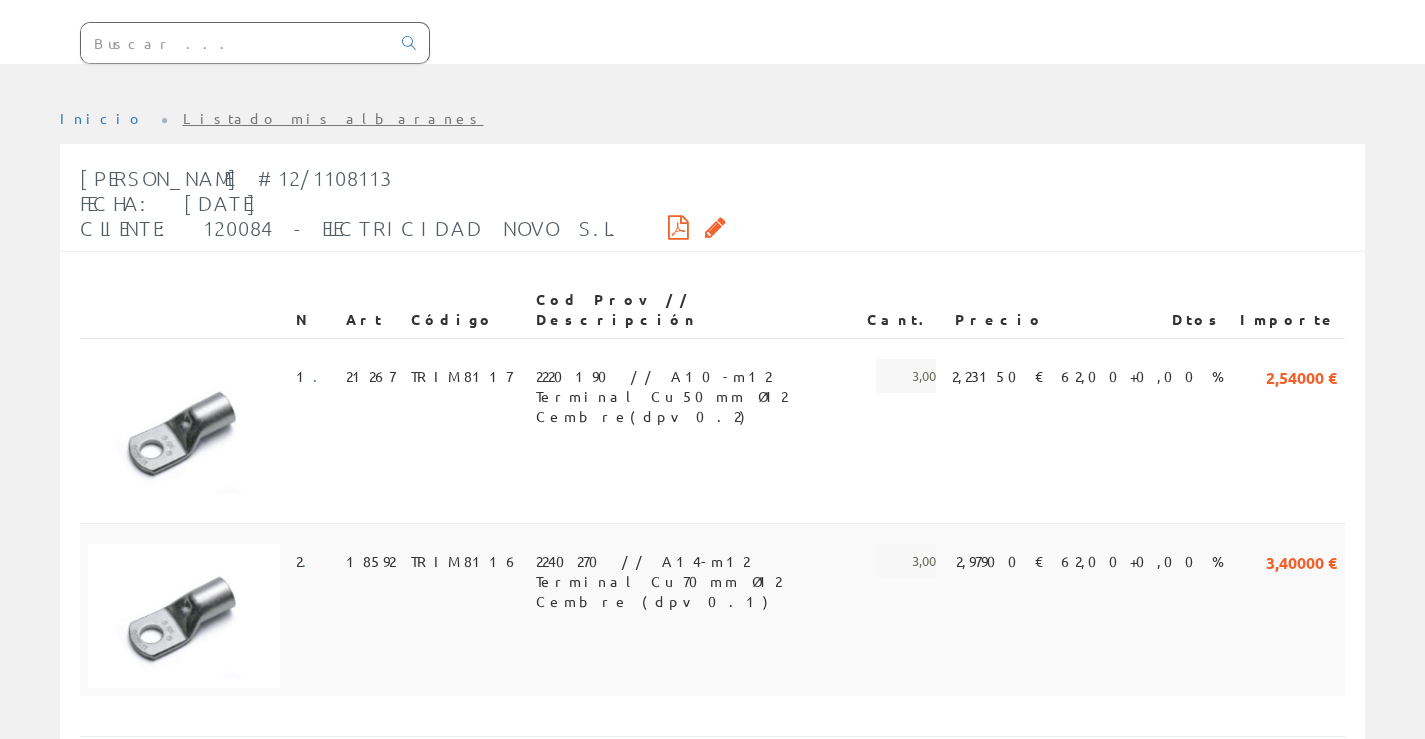 scroll, scrollTop: 326, scrollLeft: 0, axis: vertical 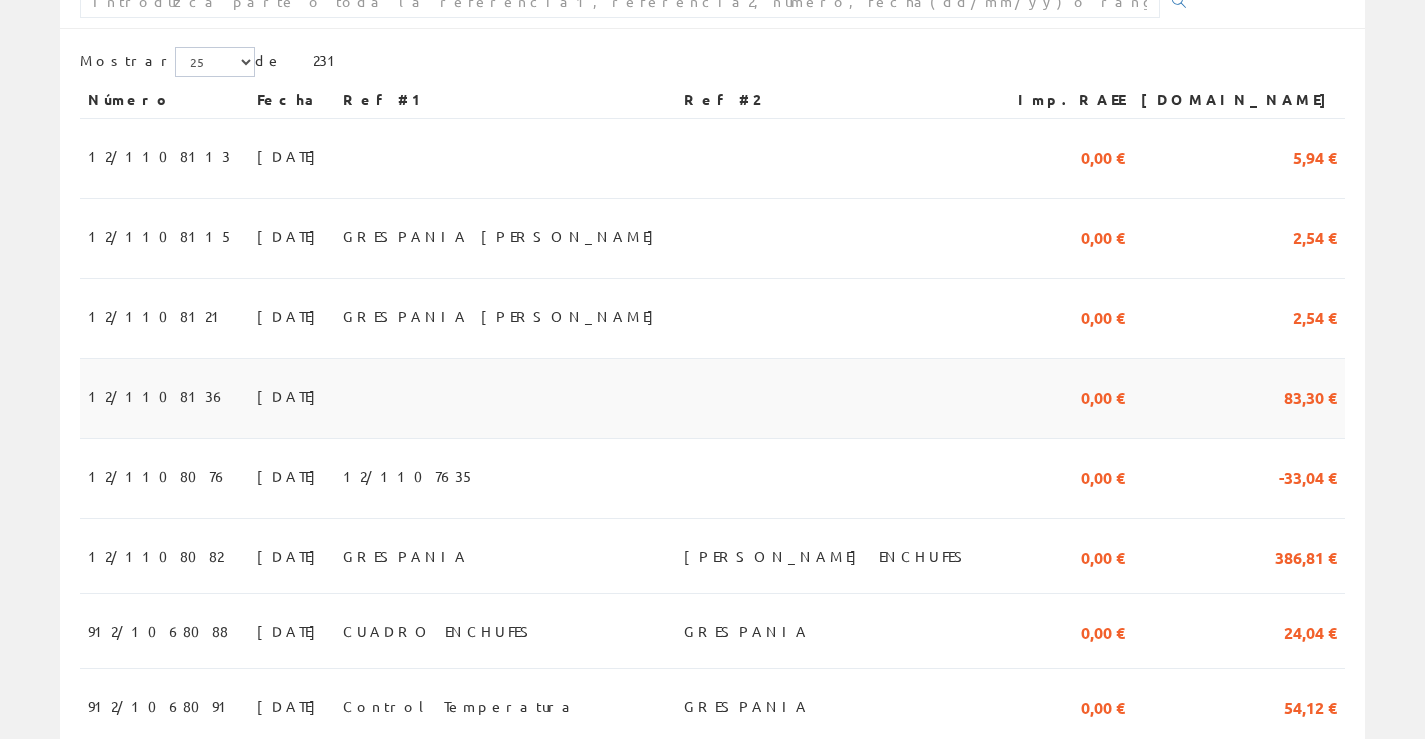 click on "12/1108136" at bounding box center [157, 396] 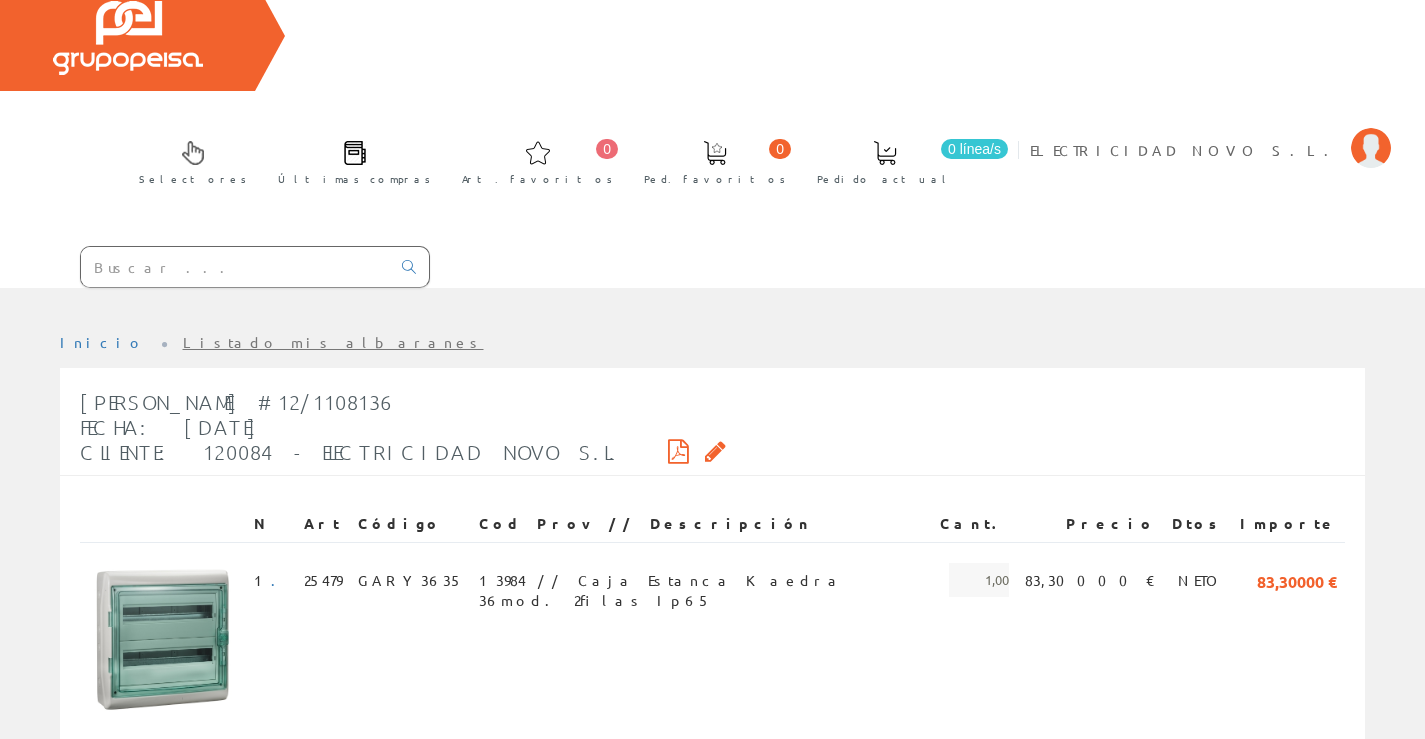 scroll, scrollTop: 147, scrollLeft: 0, axis: vertical 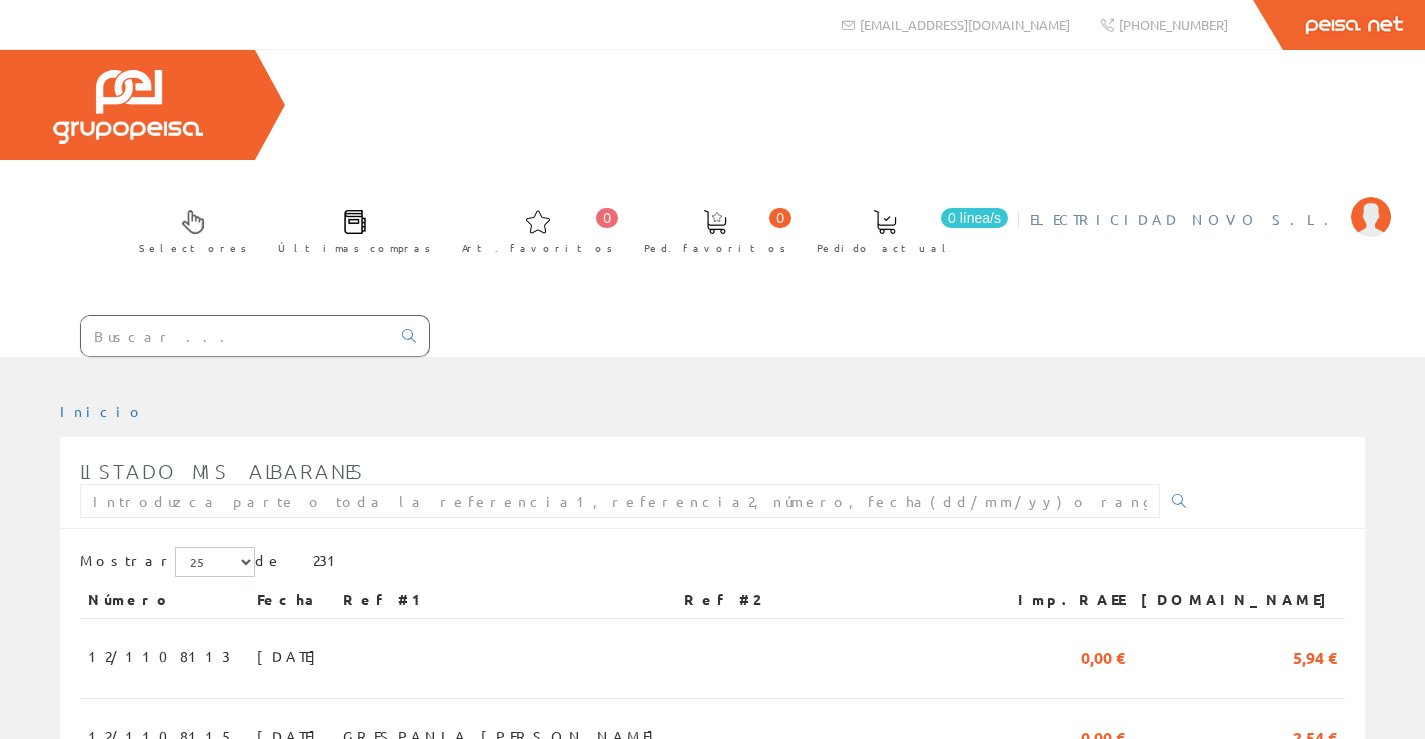click on "ELECTRICIDAD NOVO S.L." at bounding box center [1185, 219] 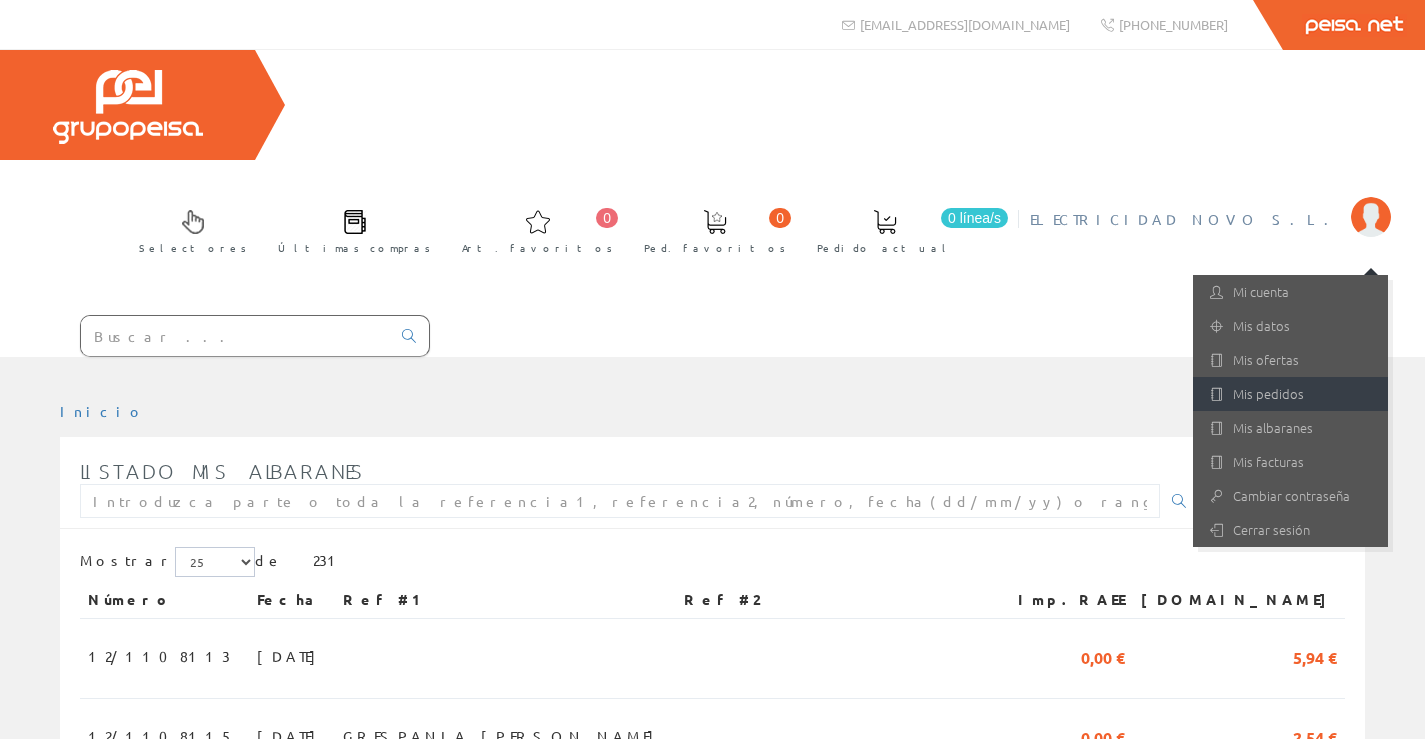 click on "Mis pedidos" at bounding box center [1290, 394] 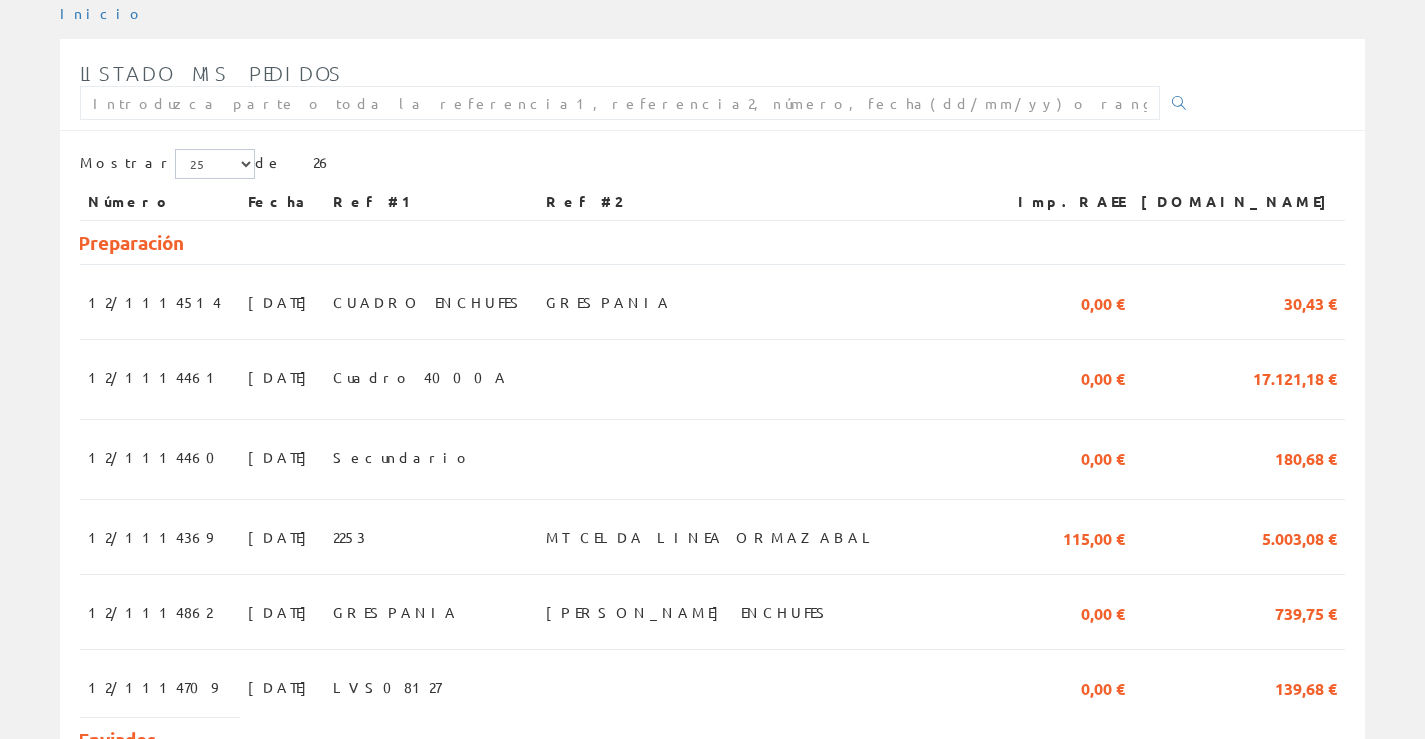 scroll, scrollTop: 400, scrollLeft: 0, axis: vertical 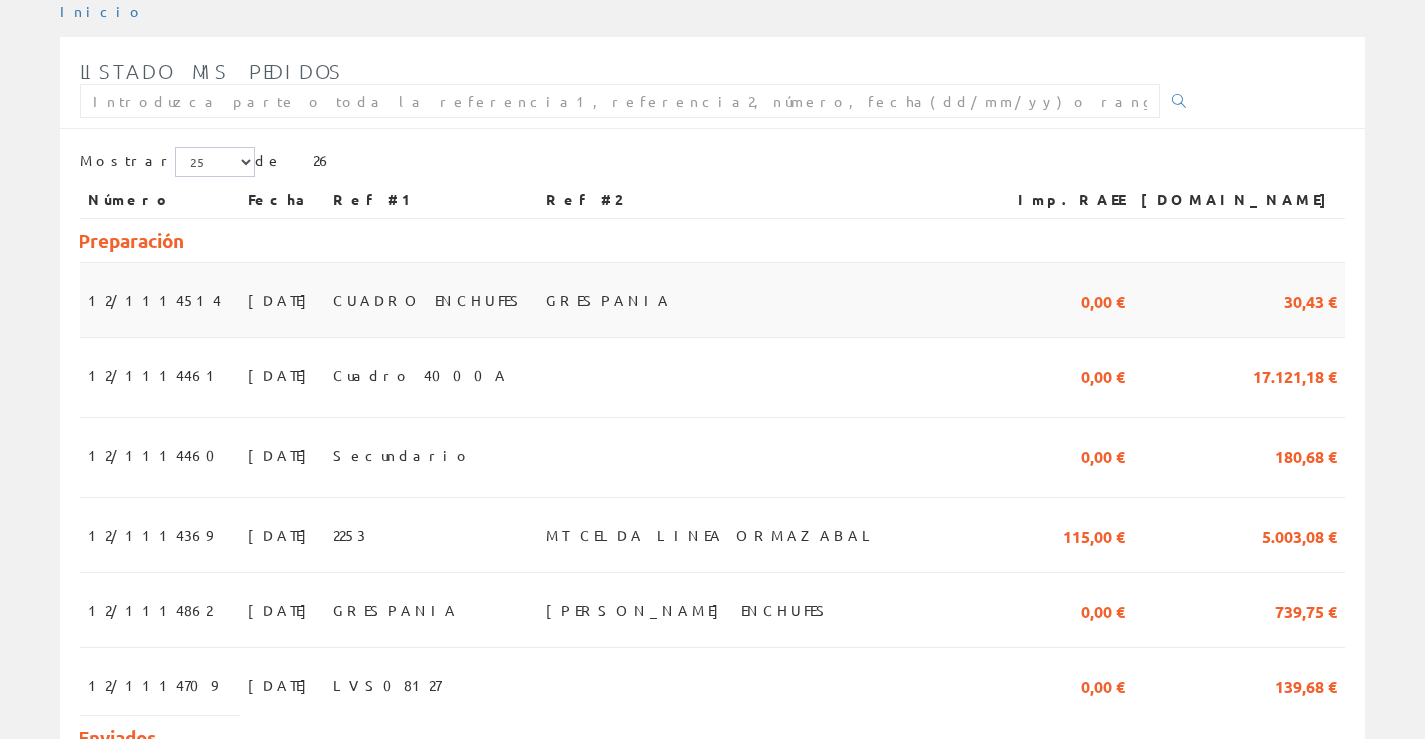 click on "12/1114514" at bounding box center [154, 300] 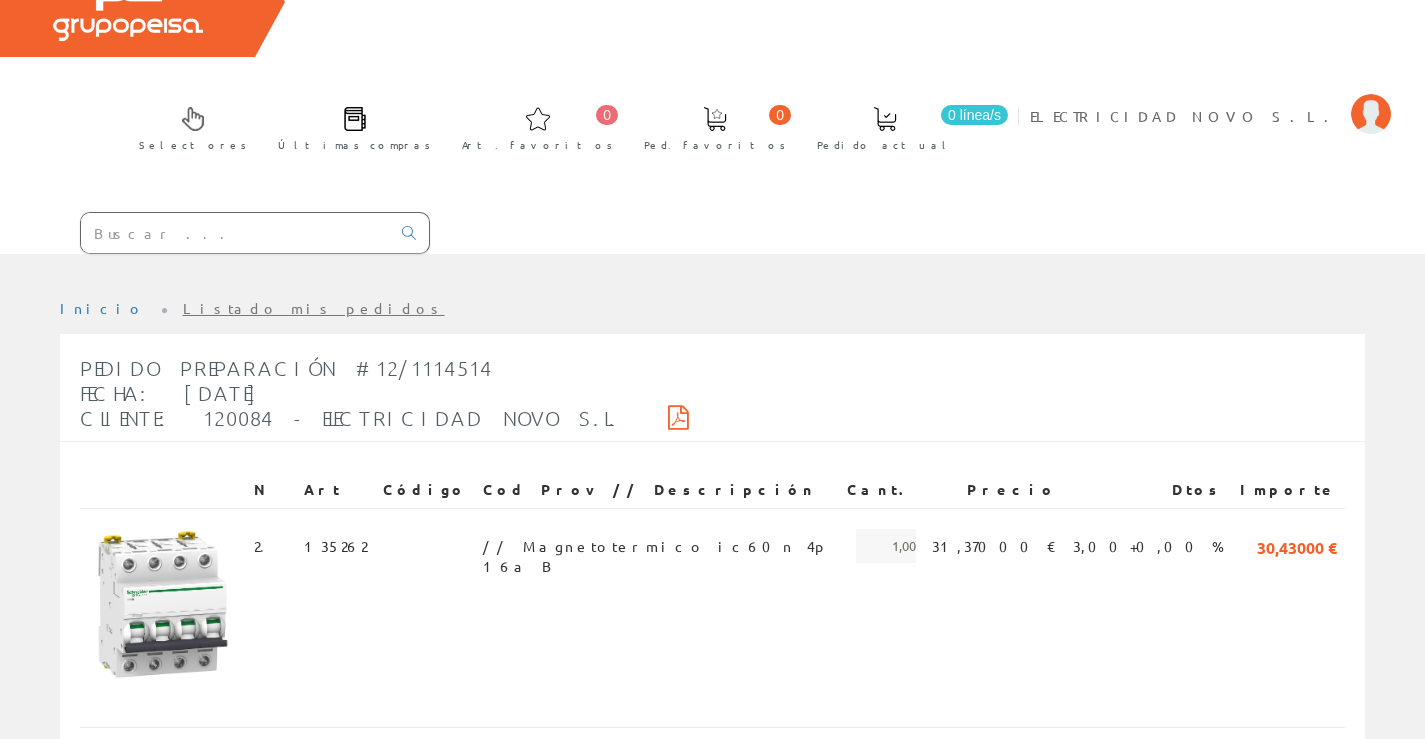 scroll, scrollTop: 200, scrollLeft: 0, axis: vertical 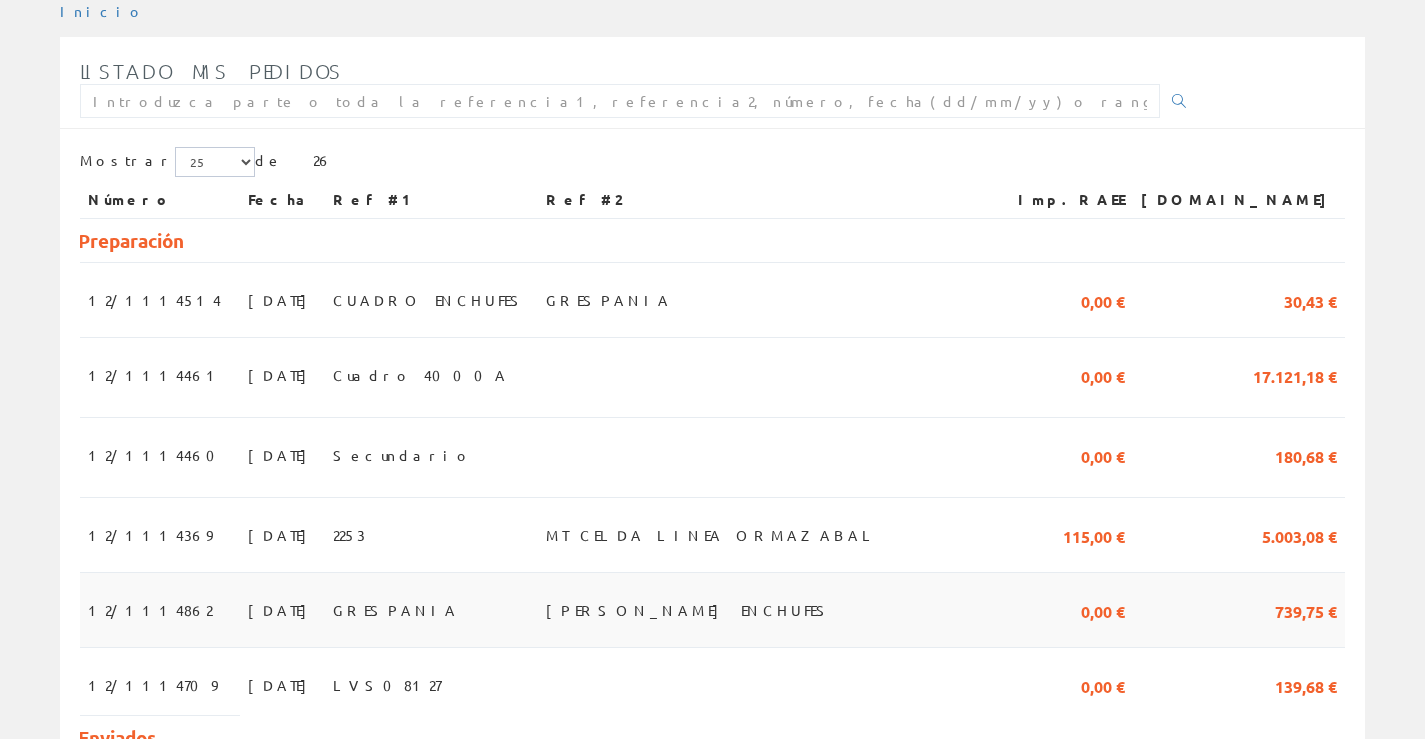 click on "12/1114862" at bounding box center [150, 610] 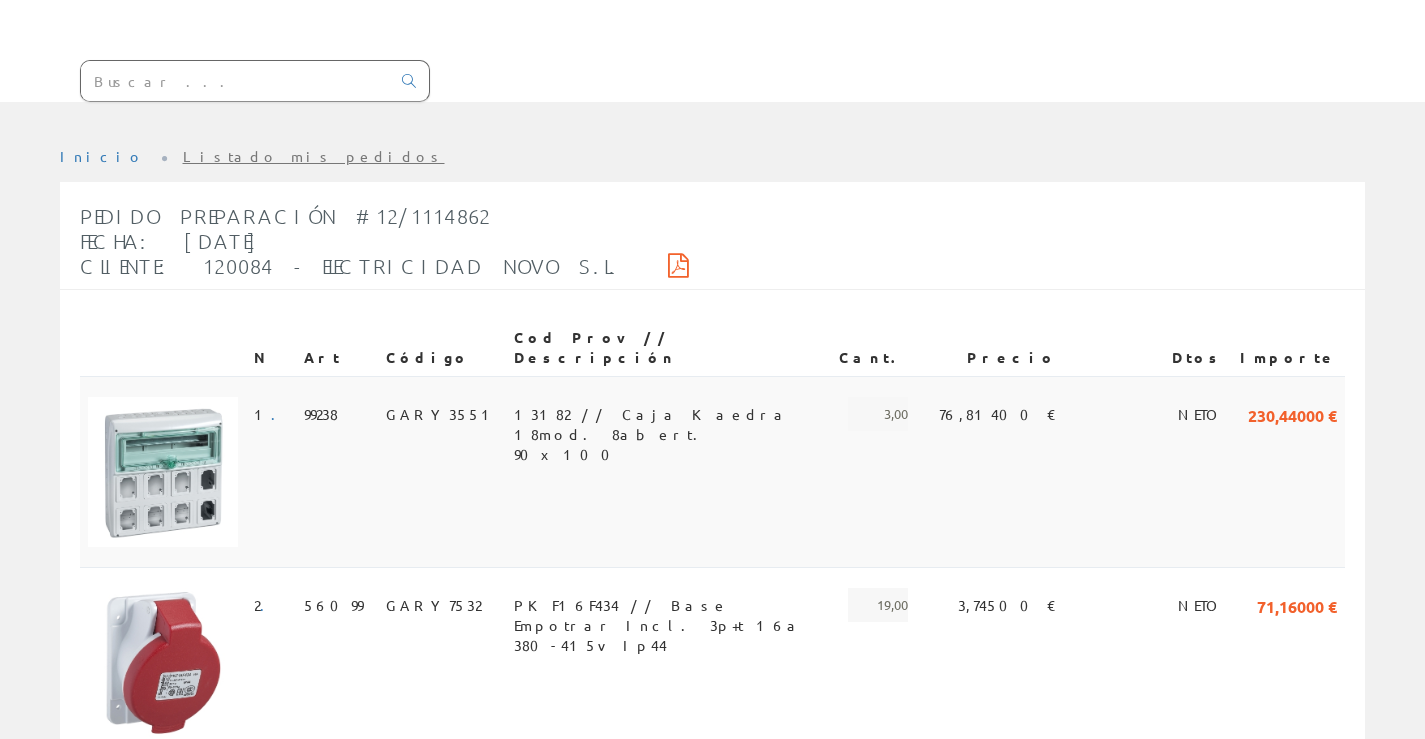 scroll, scrollTop: 0, scrollLeft: 0, axis: both 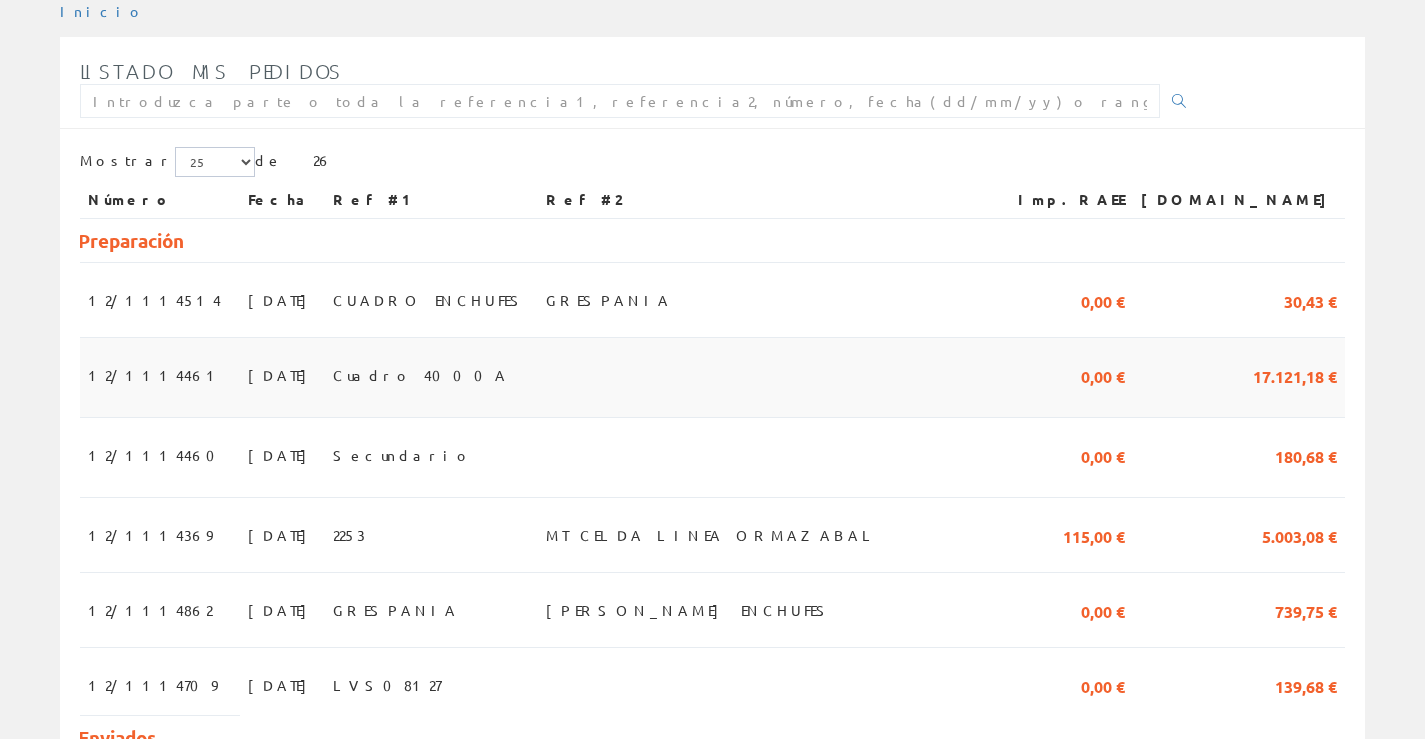 click on "12/1114461" at bounding box center [155, 375] 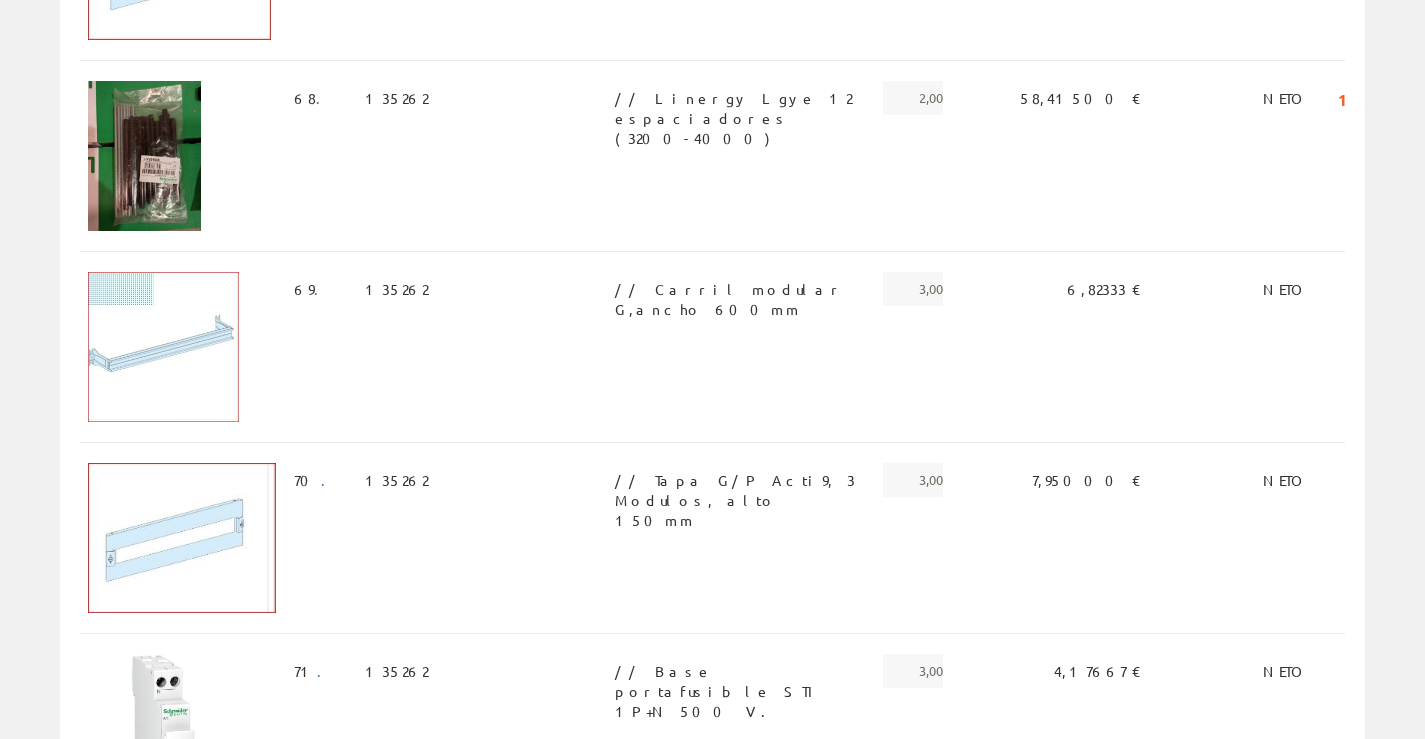 scroll, scrollTop: 9398, scrollLeft: 0, axis: vertical 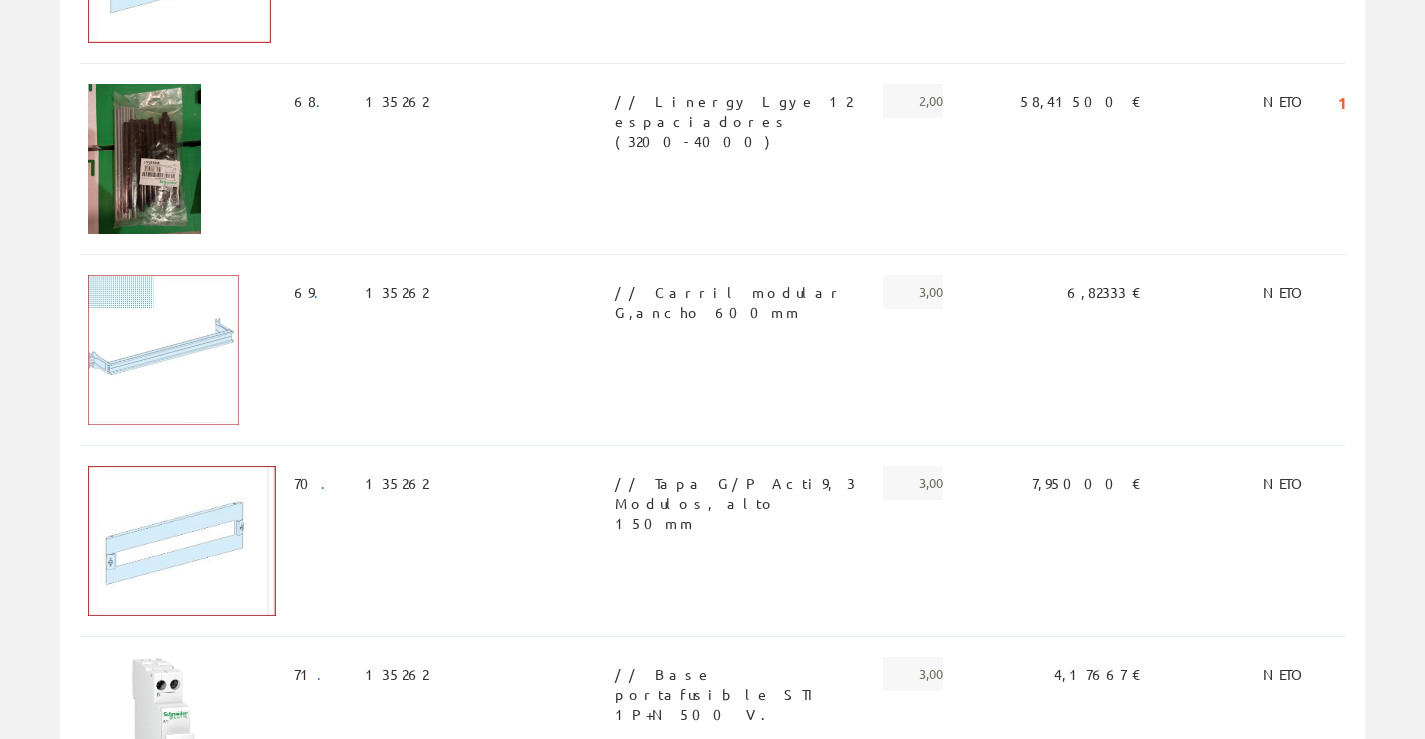 click on "LV848127 // Toma anterior Inf. MTZ2 Fijo 4P 2.000A" at bounding box center [736, 1567] 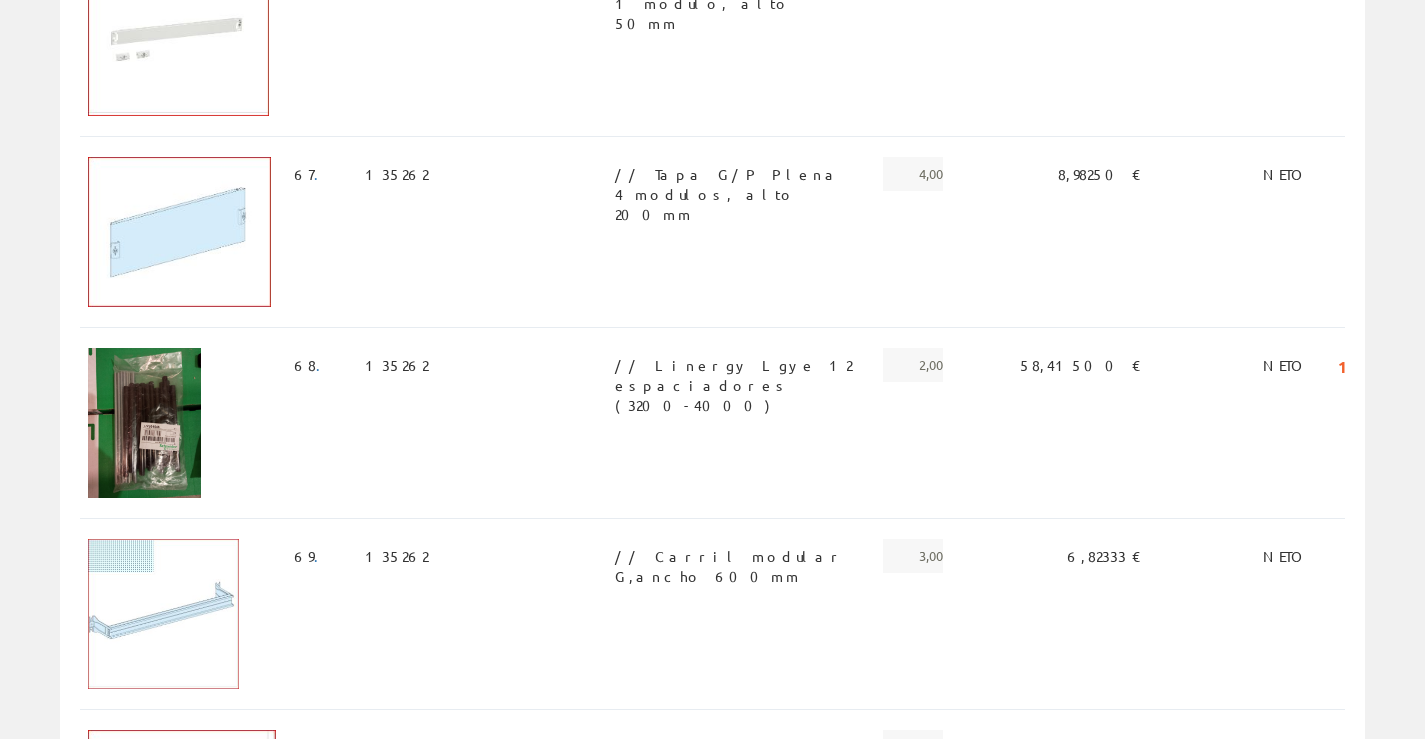 scroll, scrollTop: 9098, scrollLeft: 0, axis: vertical 